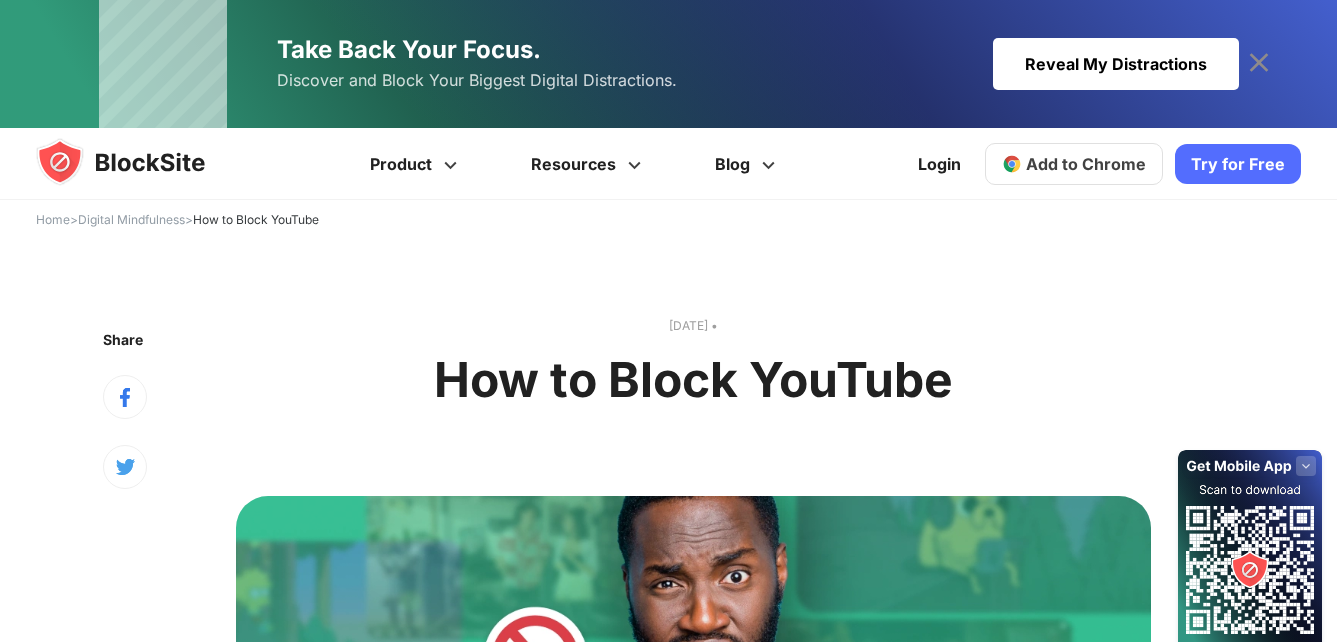 scroll, scrollTop: 0, scrollLeft: 0, axis: both 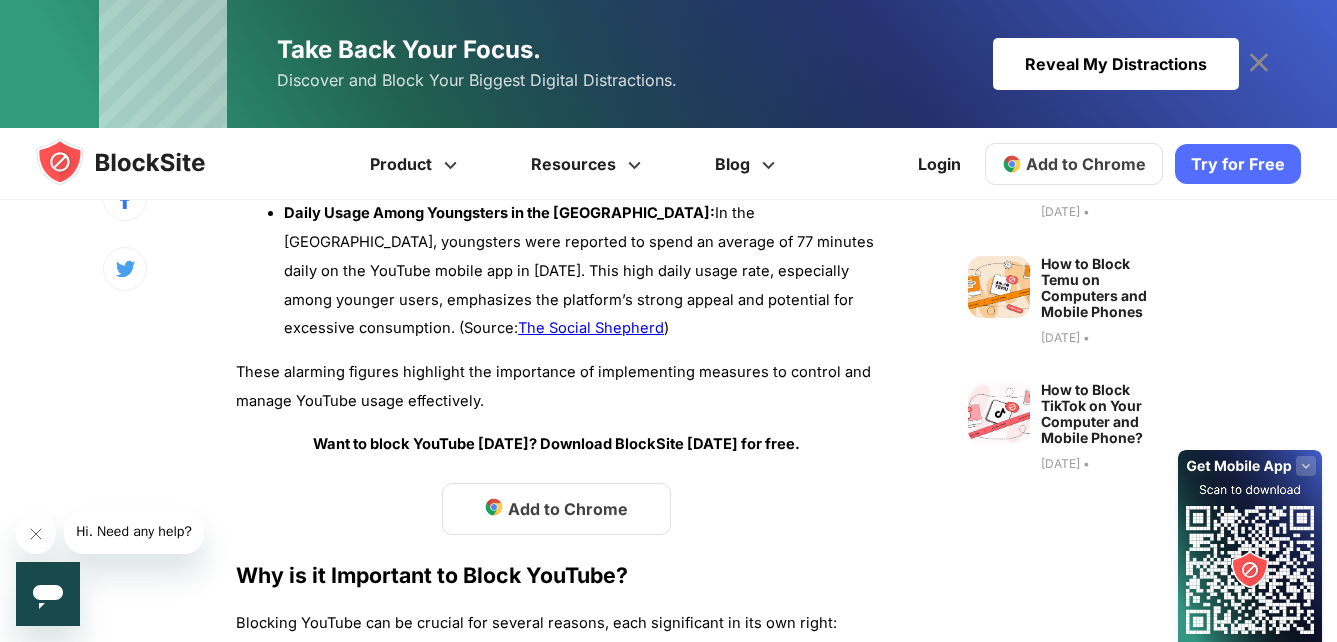 click on "Add to Chrome" at bounding box center (568, 509) 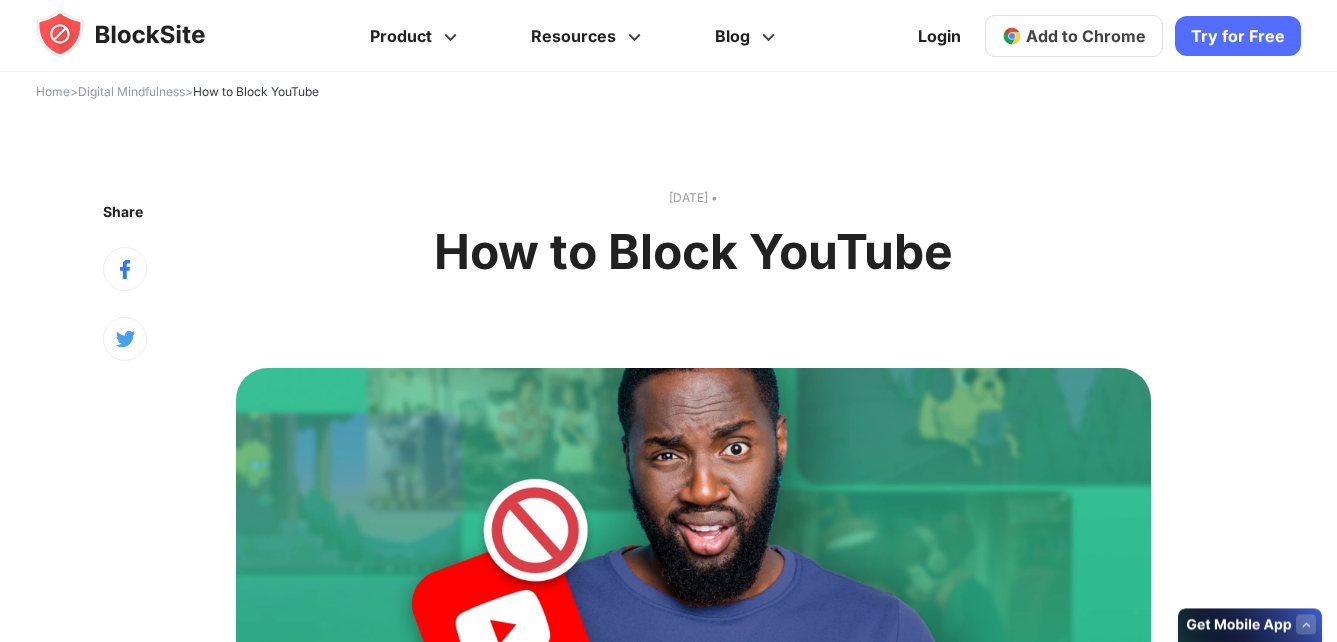 scroll, scrollTop: 0, scrollLeft: 0, axis: both 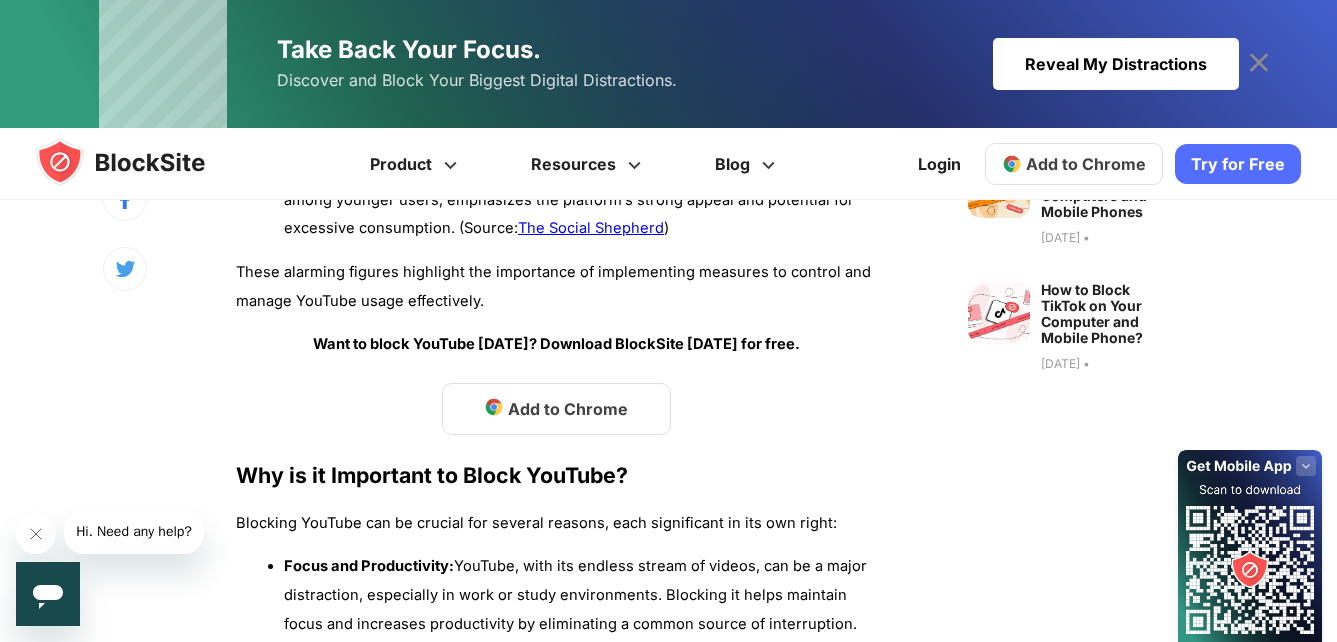 click on "Add to Chrome" at bounding box center [568, 409] 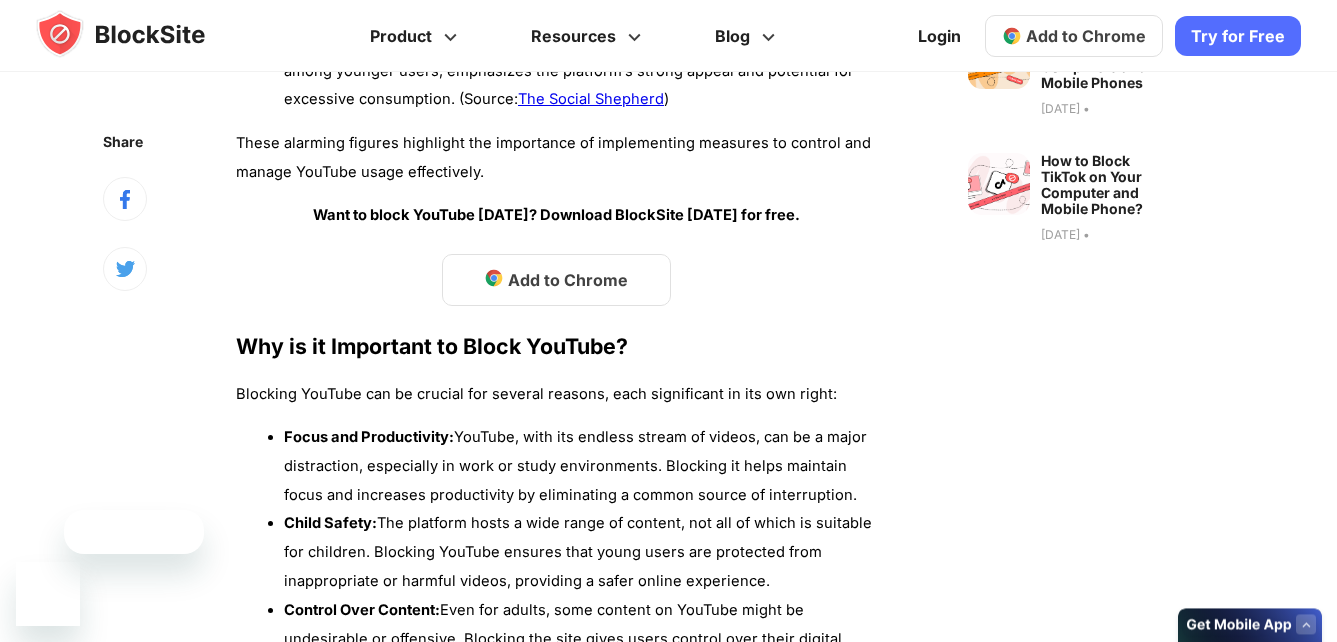 scroll, scrollTop: 0, scrollLeft: 0, axis: both 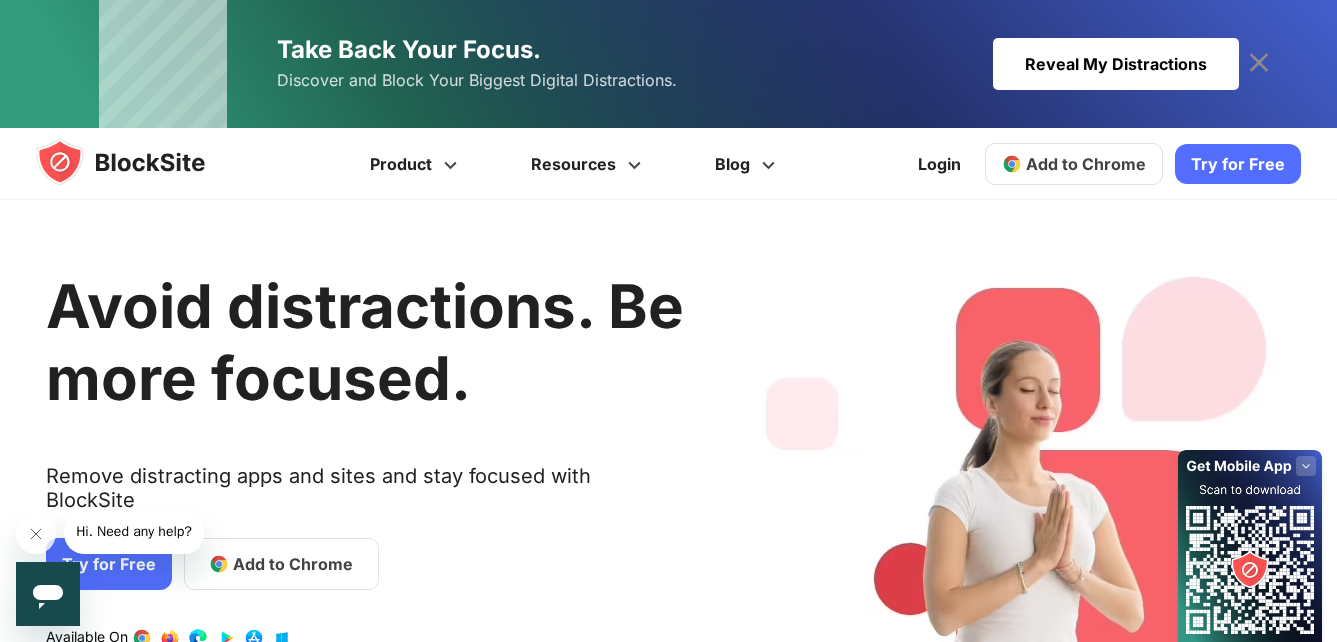 click on "Add to Chrome" at bounding box center (293, 564) 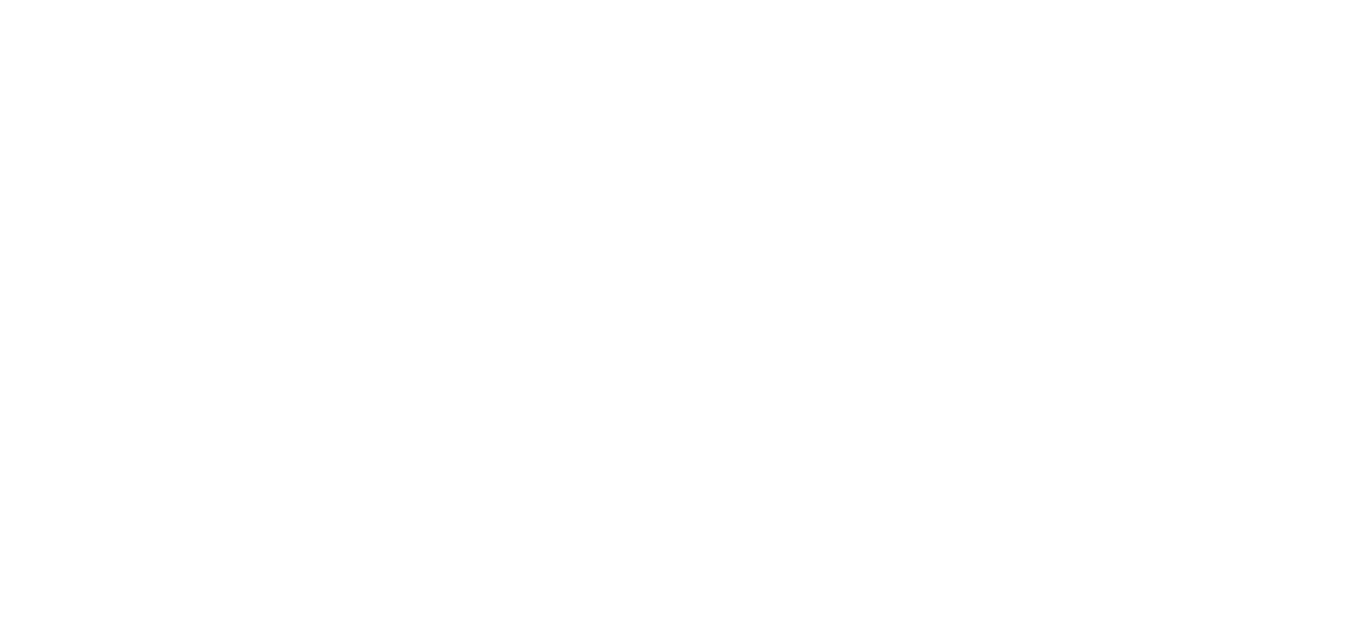 scroll, scrollTop: 0, scrollLeft: 0, axis: both 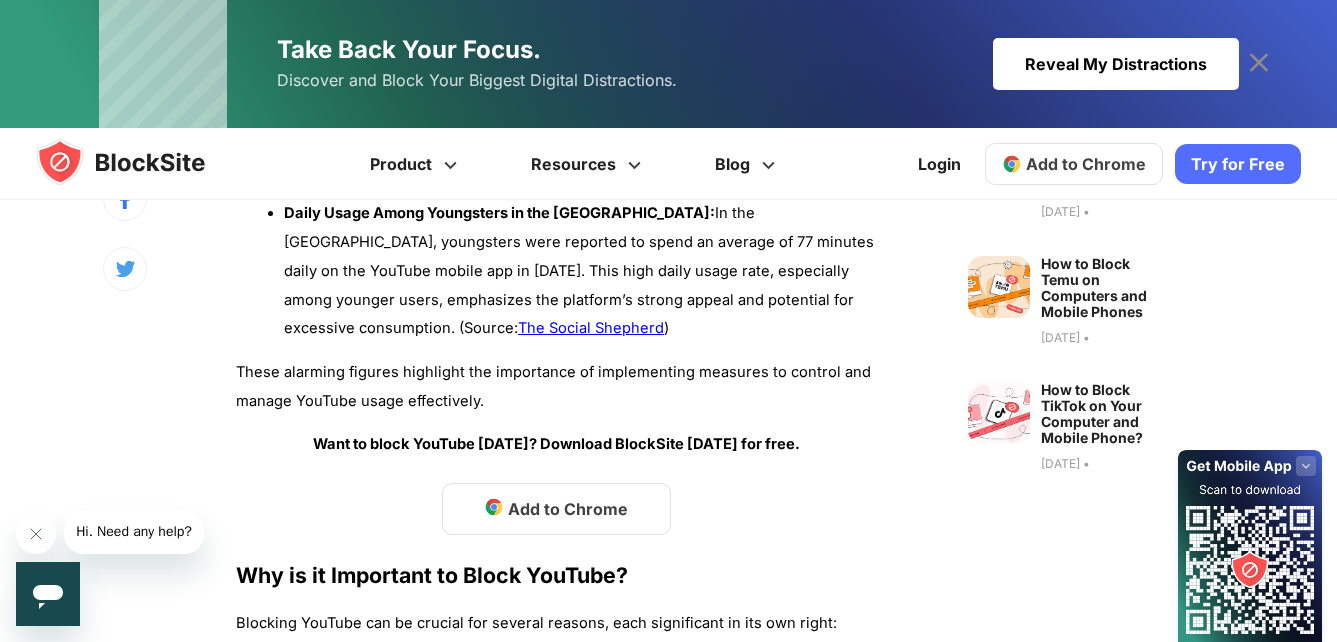 click on "Take Back Your Focus." at bounding box center (409, 49) 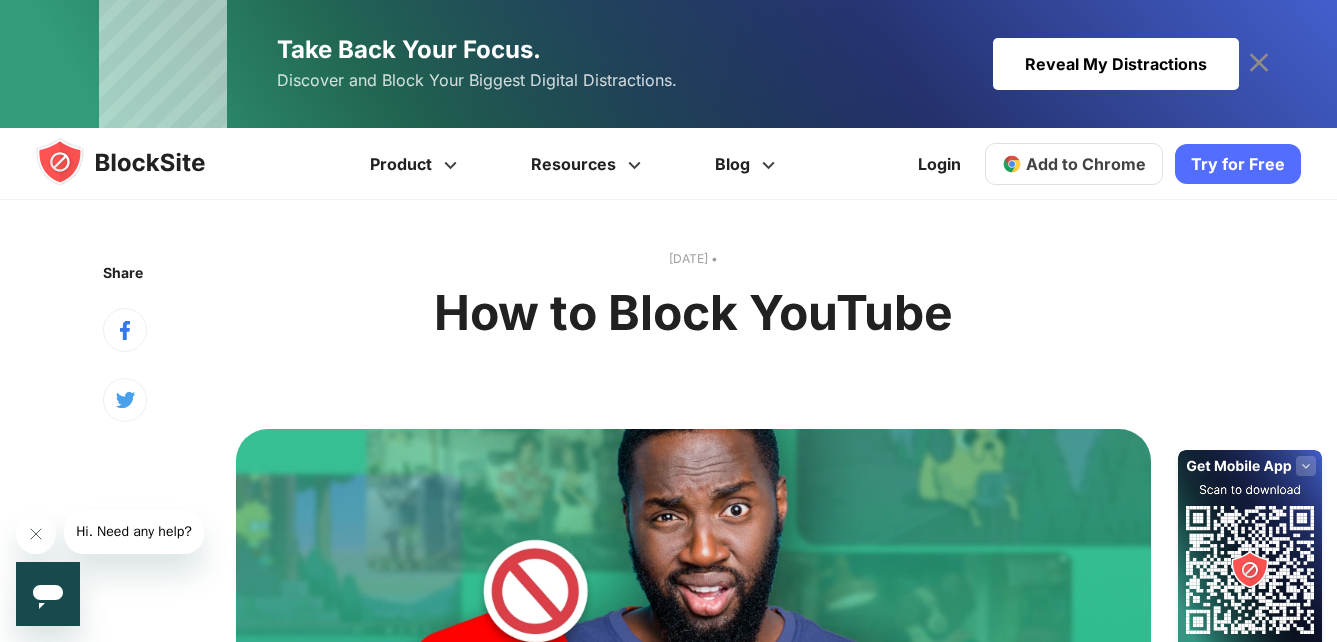 scroll, scrollTop: 0, scrollLeft: 0, axis: both 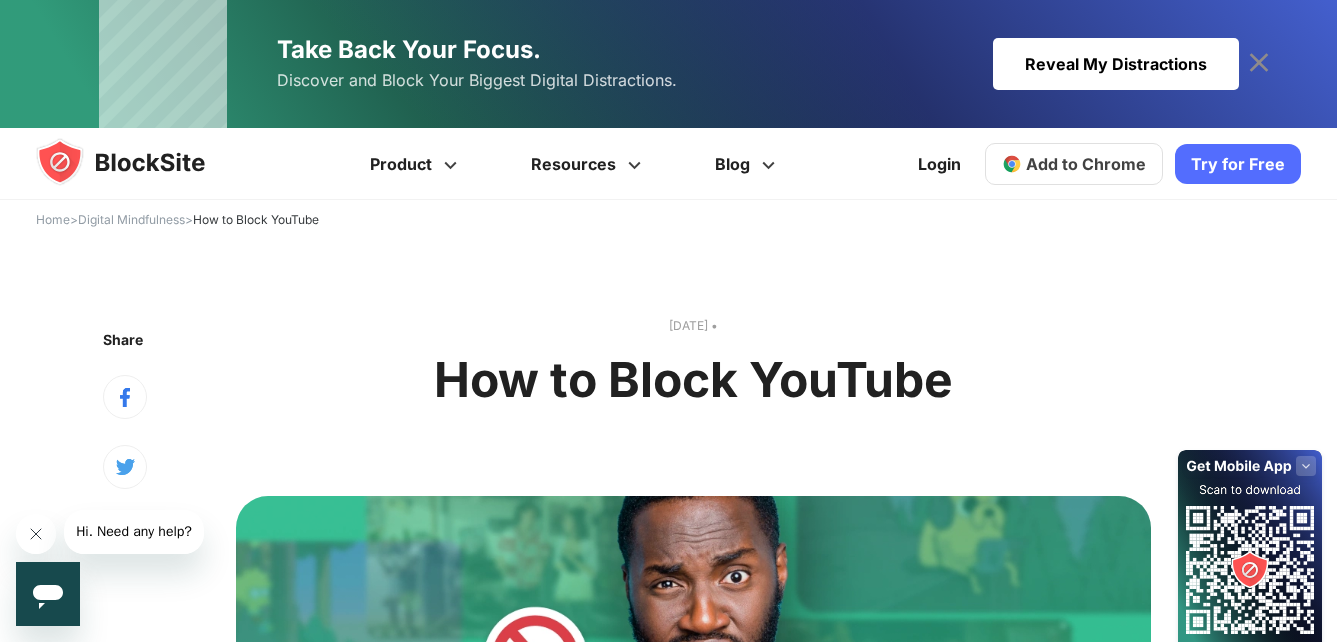click at bounding box center (36, 534) 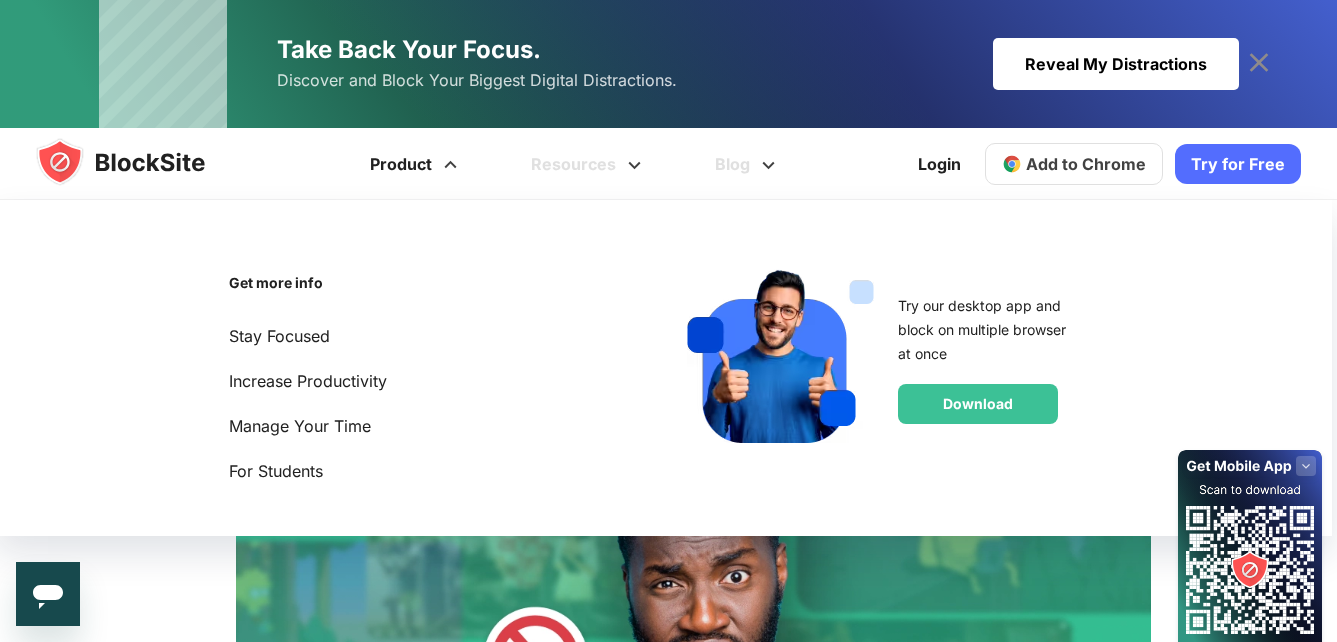 click at bounding box center (450, 158) 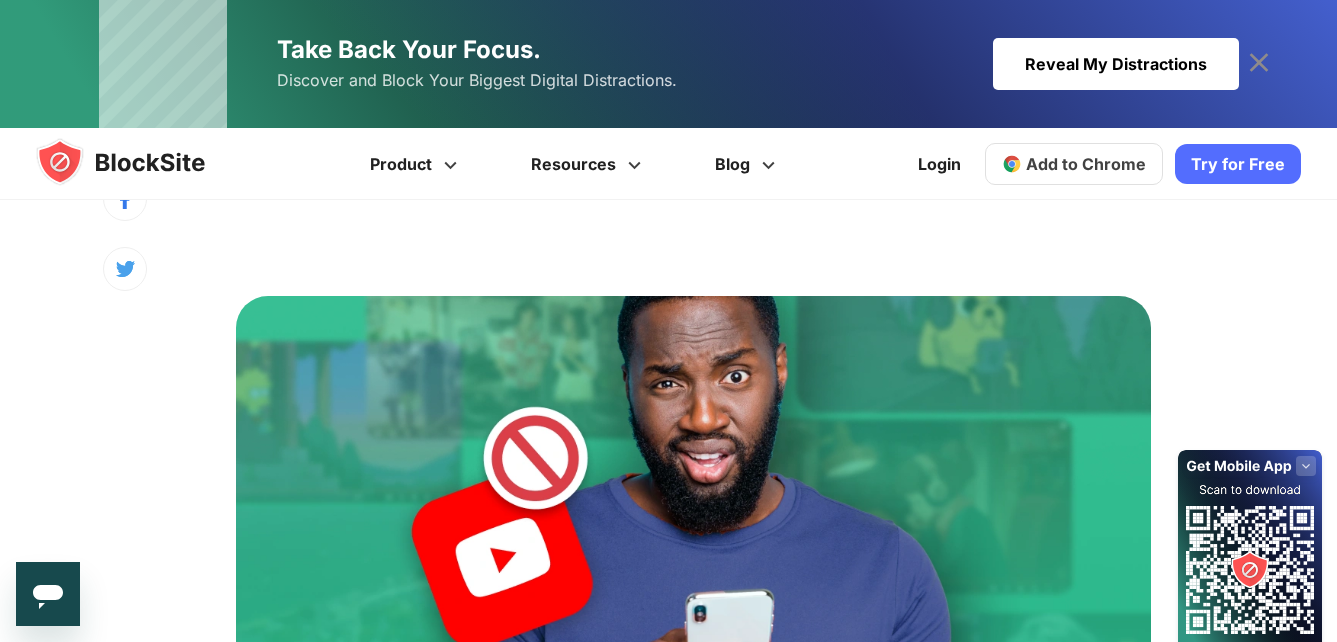 click at bounding box center [693, 506] 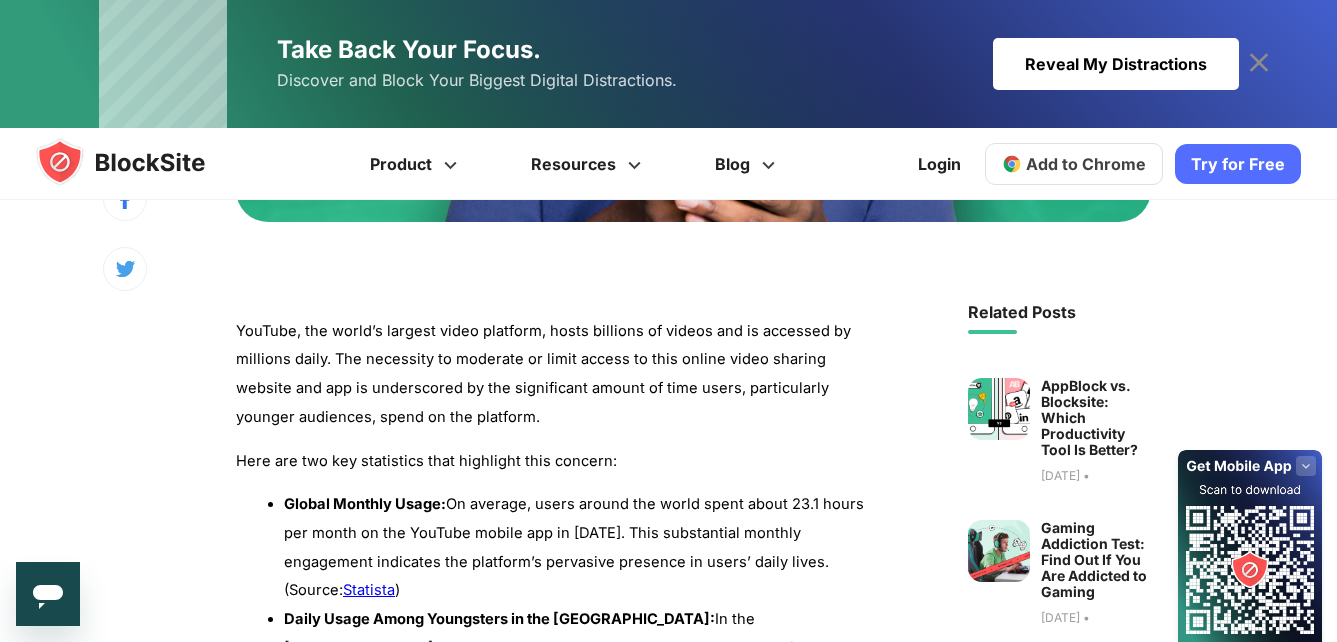 scroll, scrollTop: 900, scrollLeft: 0, axis: vertical 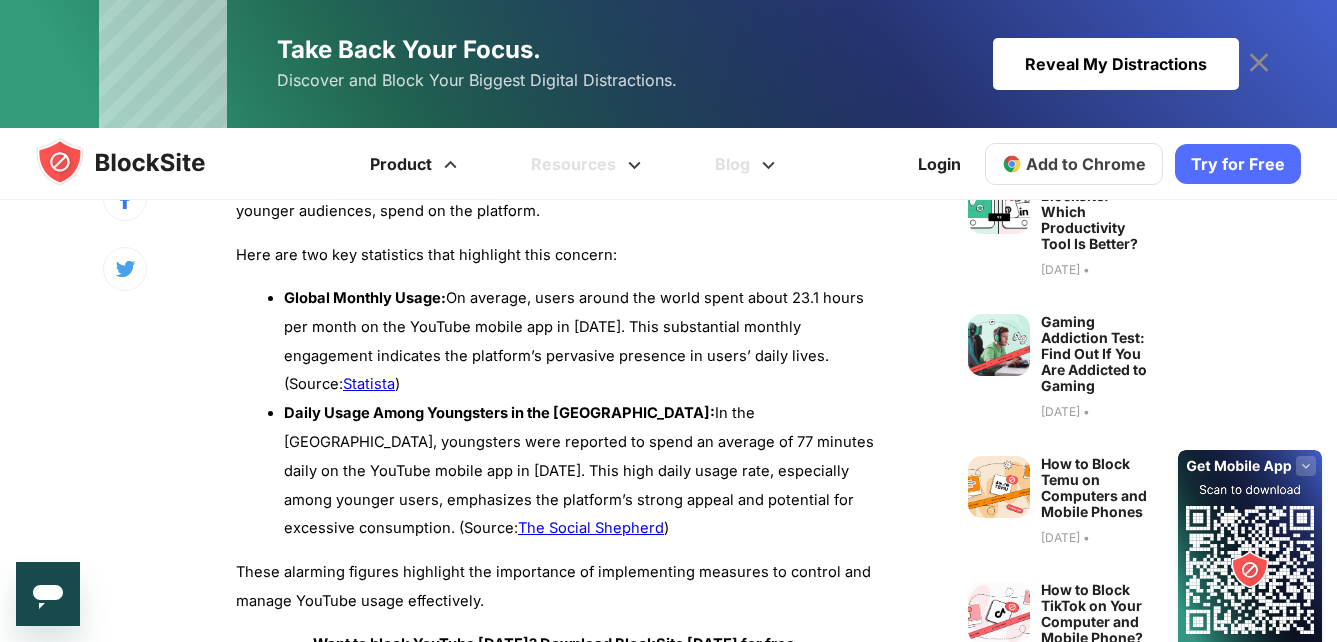 click at bounding box center (450, 158) 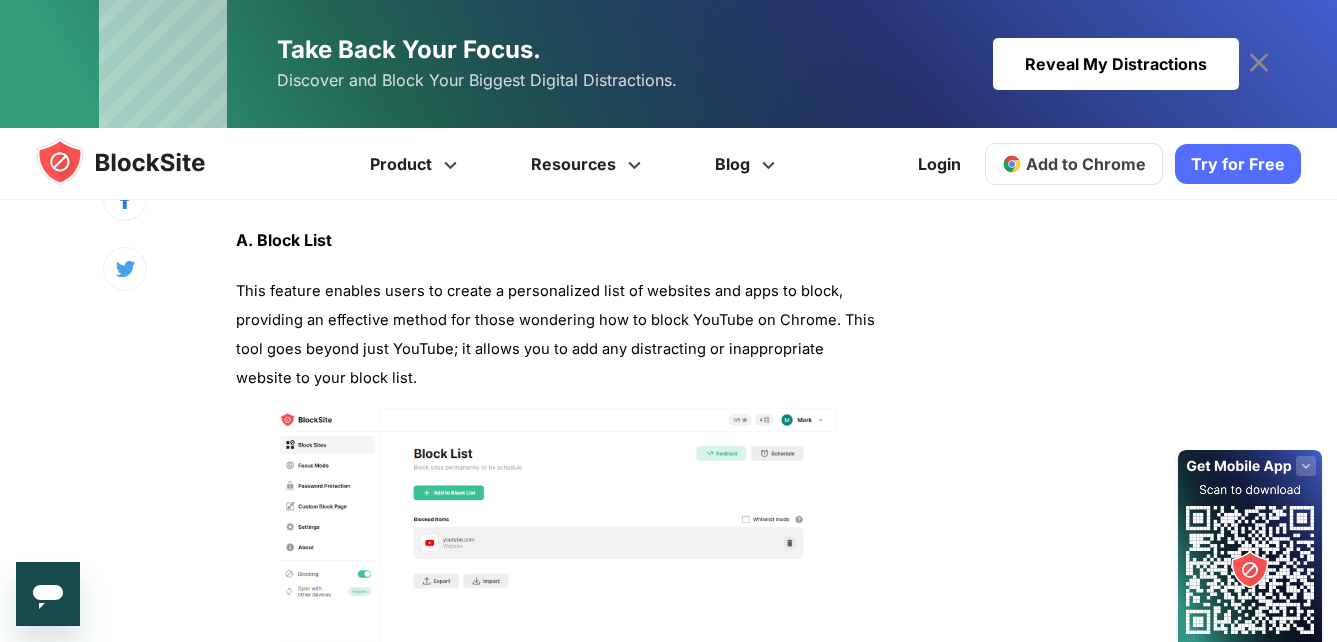 scroll, scrollTop: 2500, scrollLeft: 0, axis: vertical 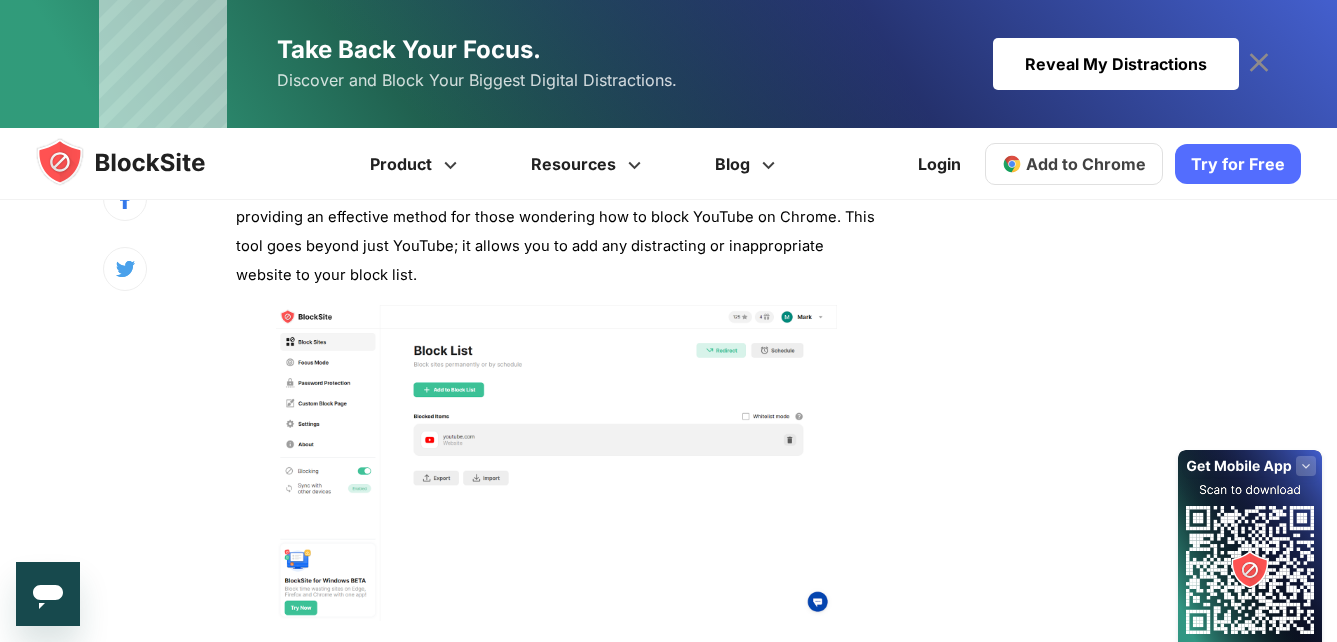click at bounding box center (140, 162) 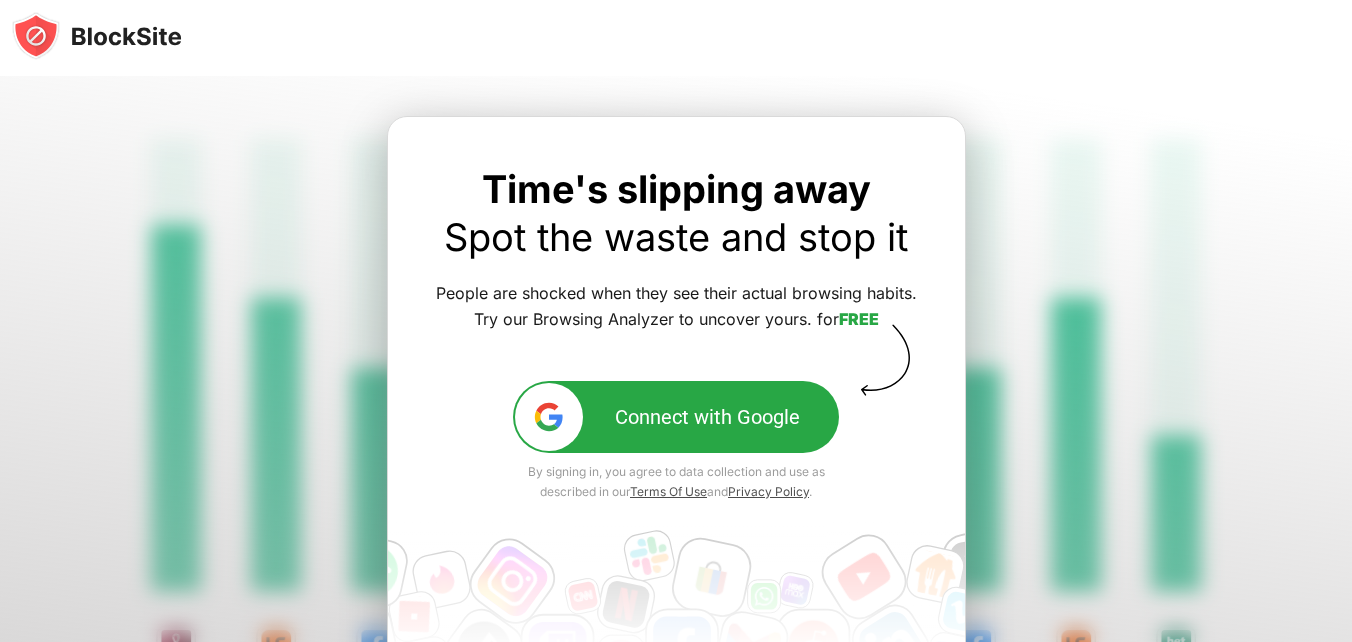 scroll, scrollTop: 0, scrollLeft: 0, axis: both 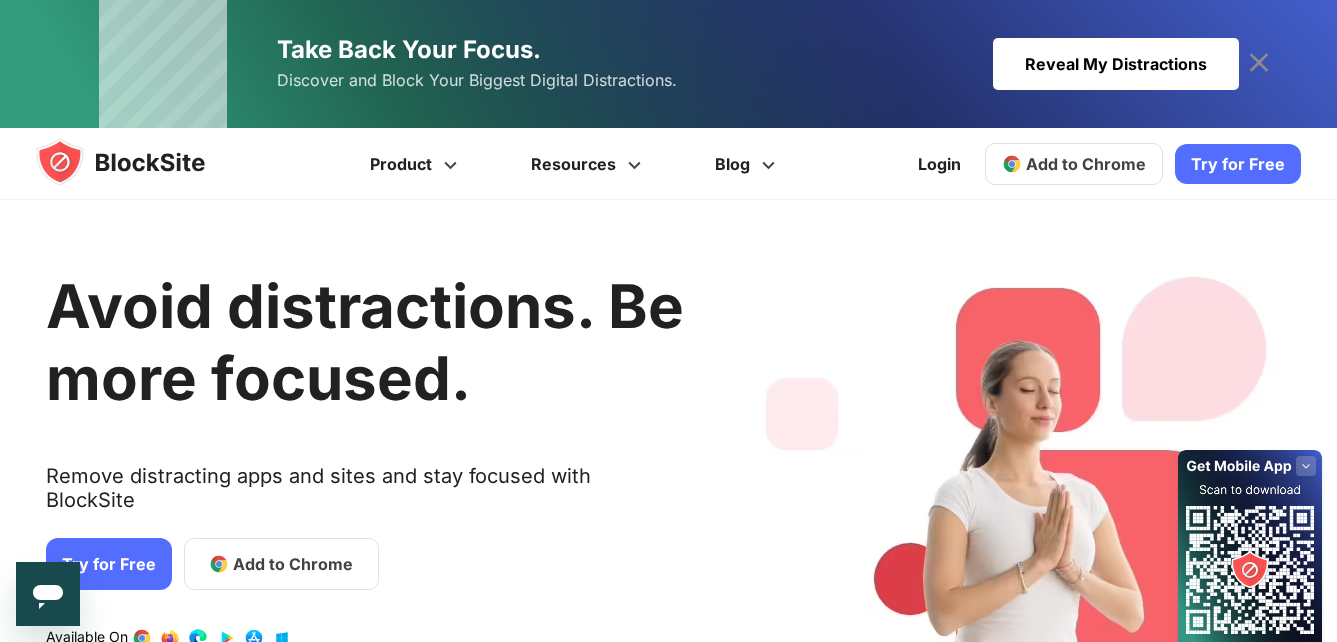 click on "Try for Free" at bounding box center (109, 564) 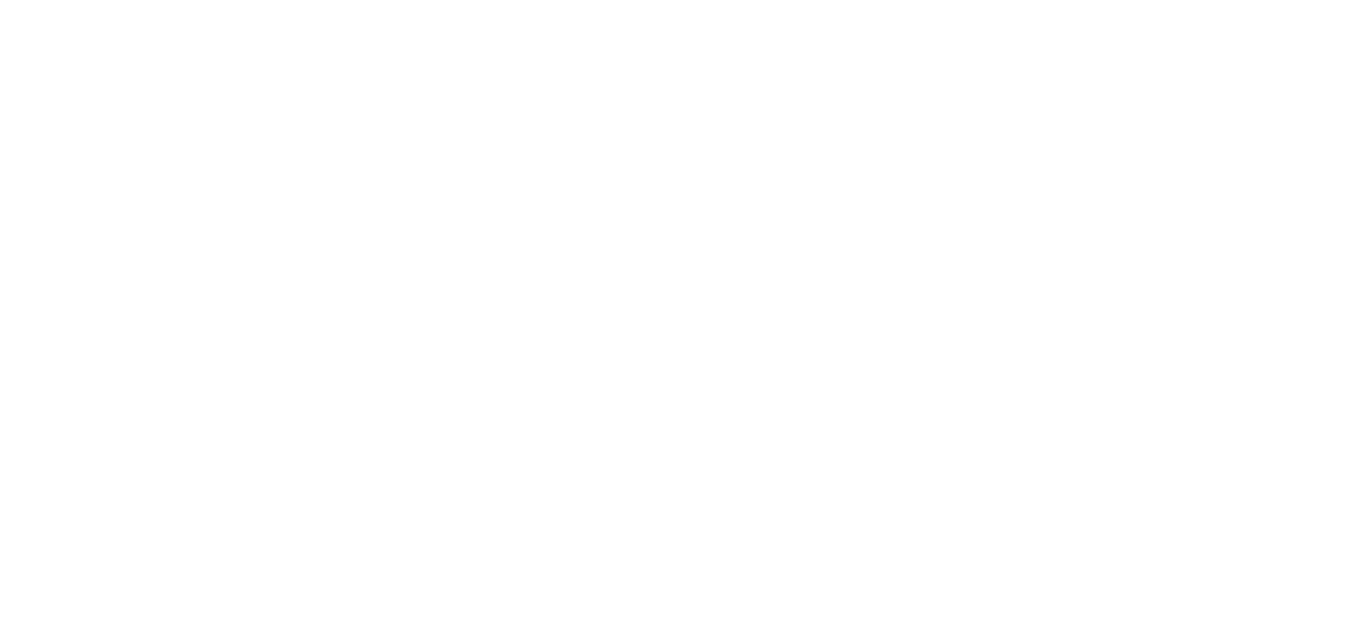 scroll, scrollTop: 0, scrollLeft: 0, axis: both 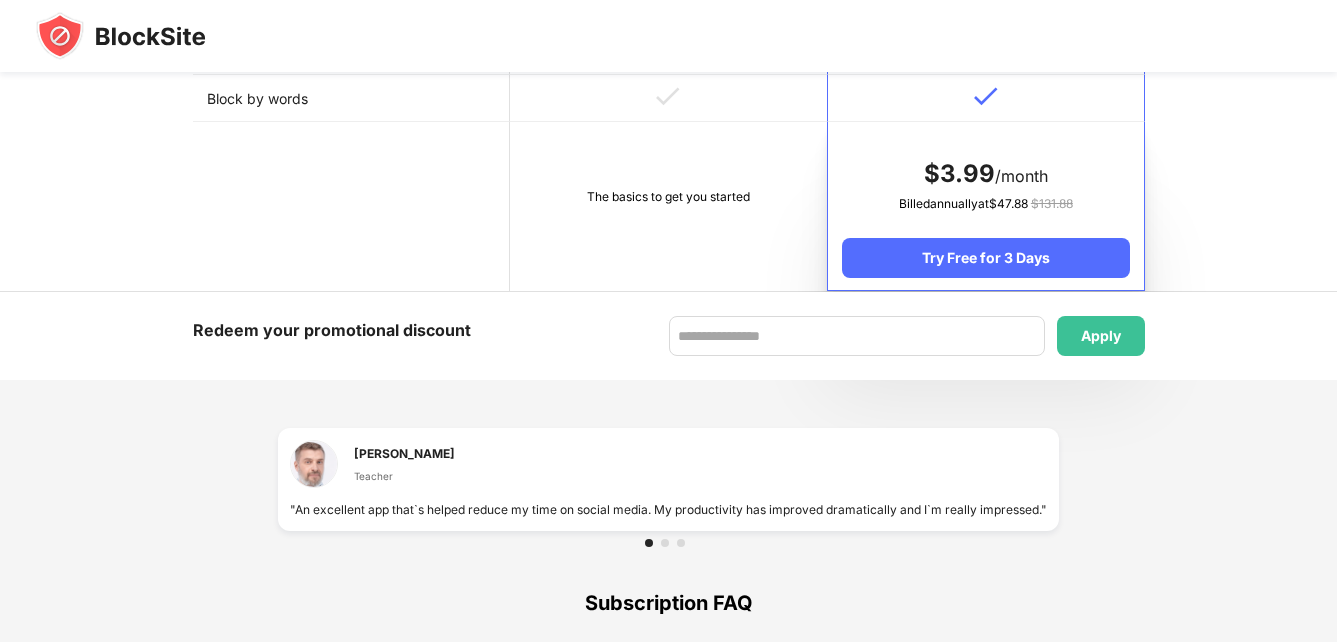 click on "The basics to get you started" at bounding box center (668, 197) 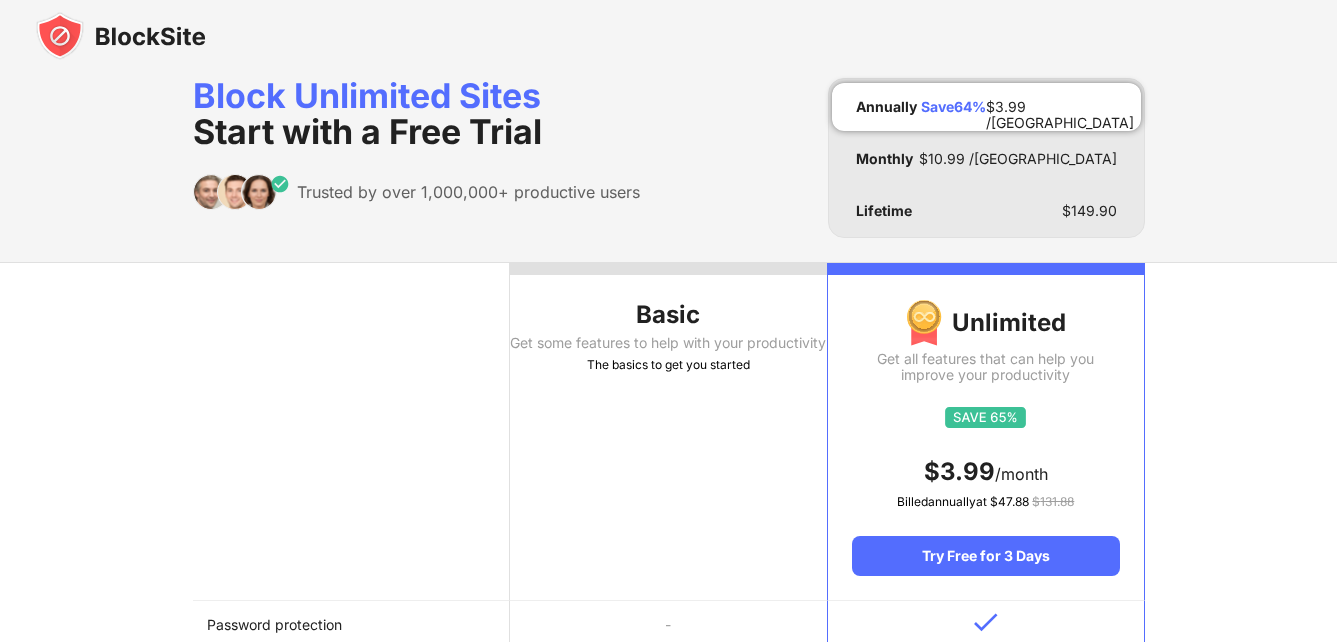 scroll, scrollTop: 0, scrollLeft: 0, axis: both 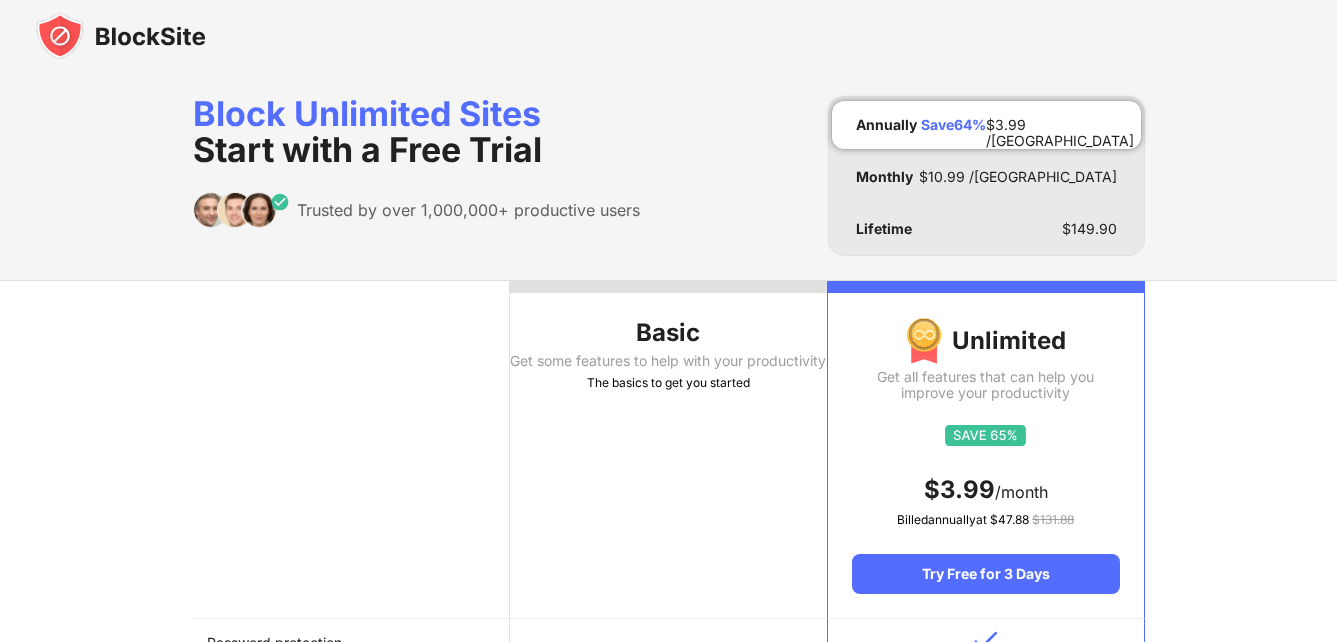 click on "Basic" at bounding box center (668, 333) 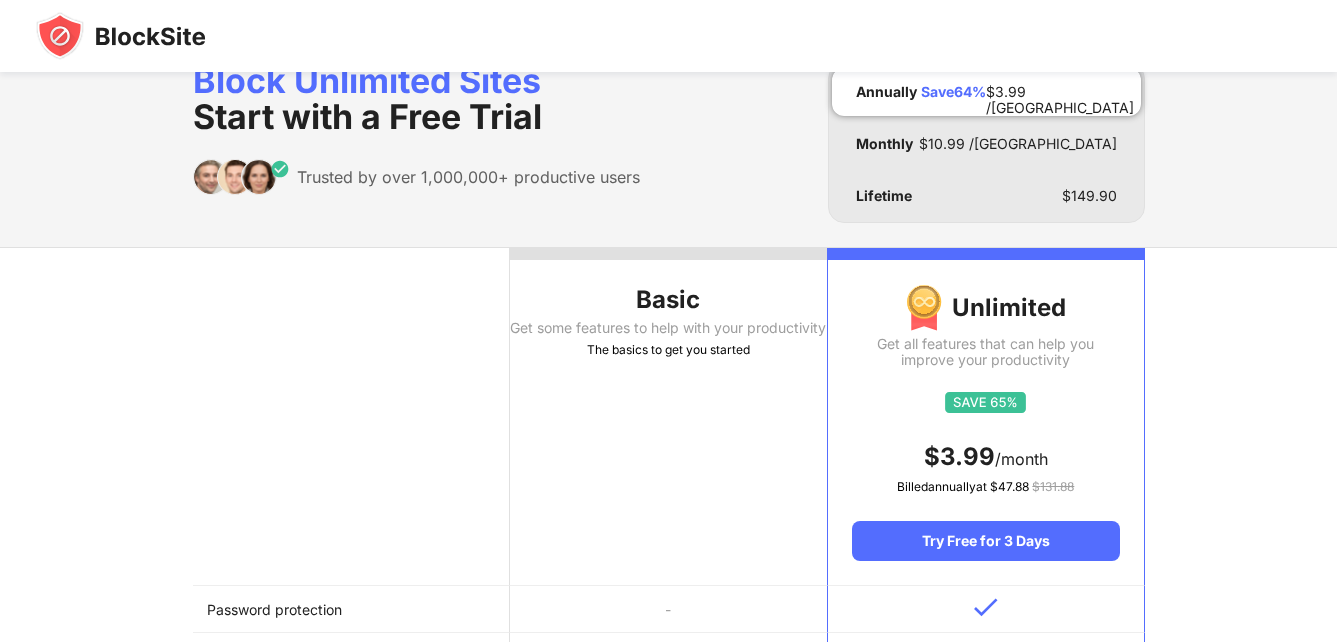 scroll, scrollTop: 0, scrollLeft: 0, axis: both 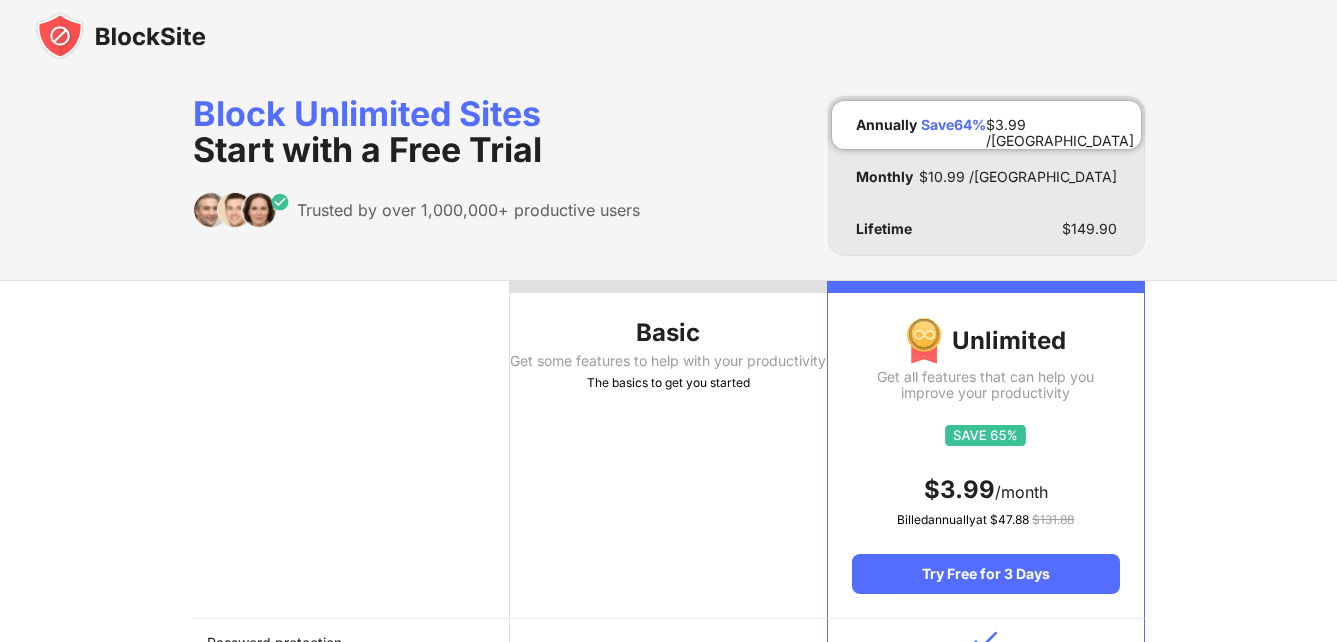 click at bounding box center (121, 36) 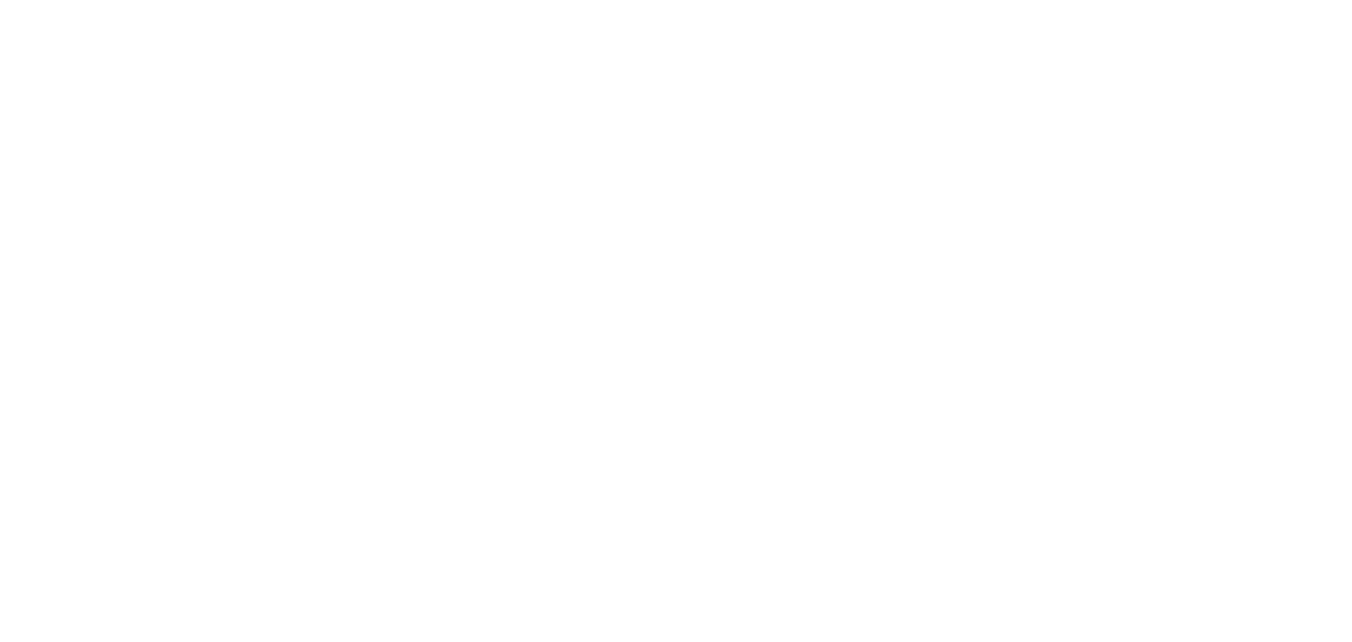 scroll, scrollTop: 0, scrollLeft: 0, axis: both 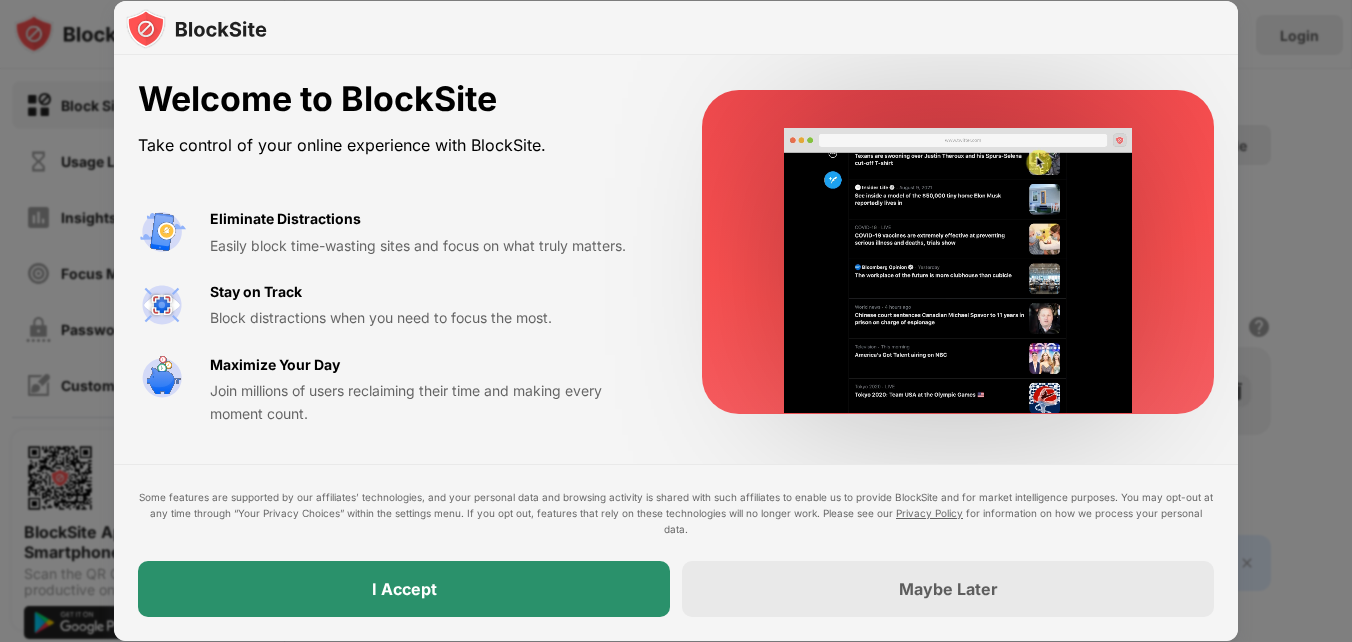 click on "I Accept" at bounding box center [404, 589] 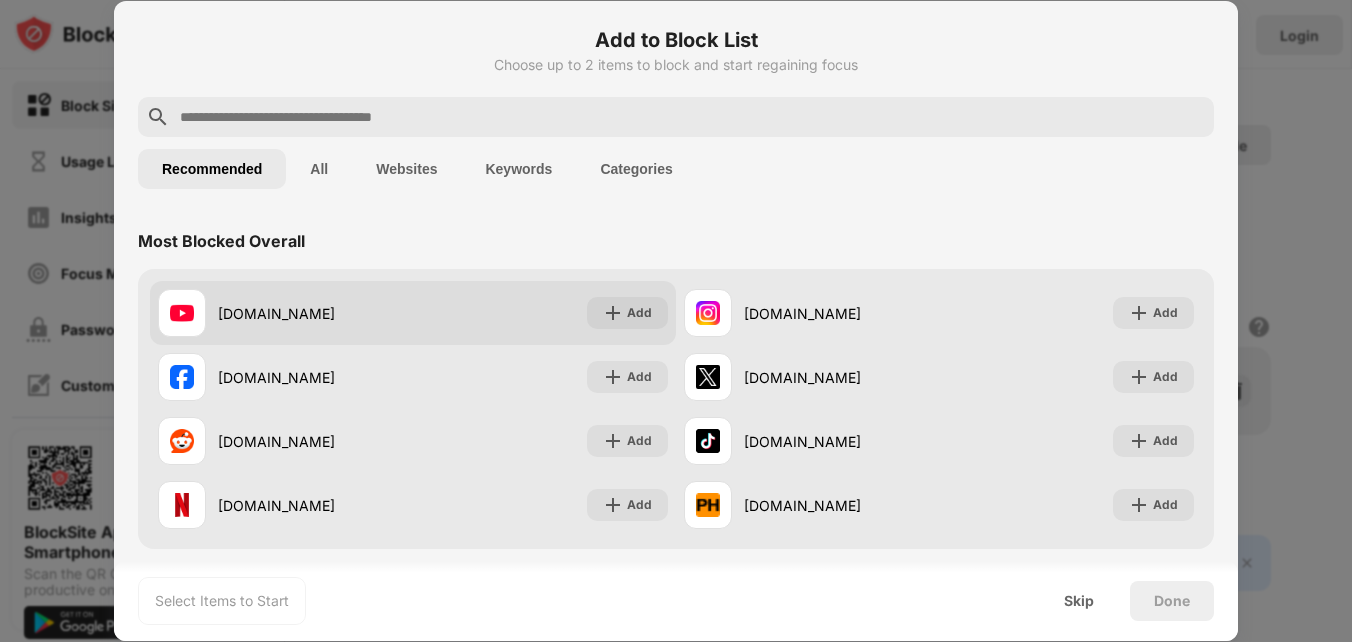 click on "youtube.com" at bounding box center [315, 313] 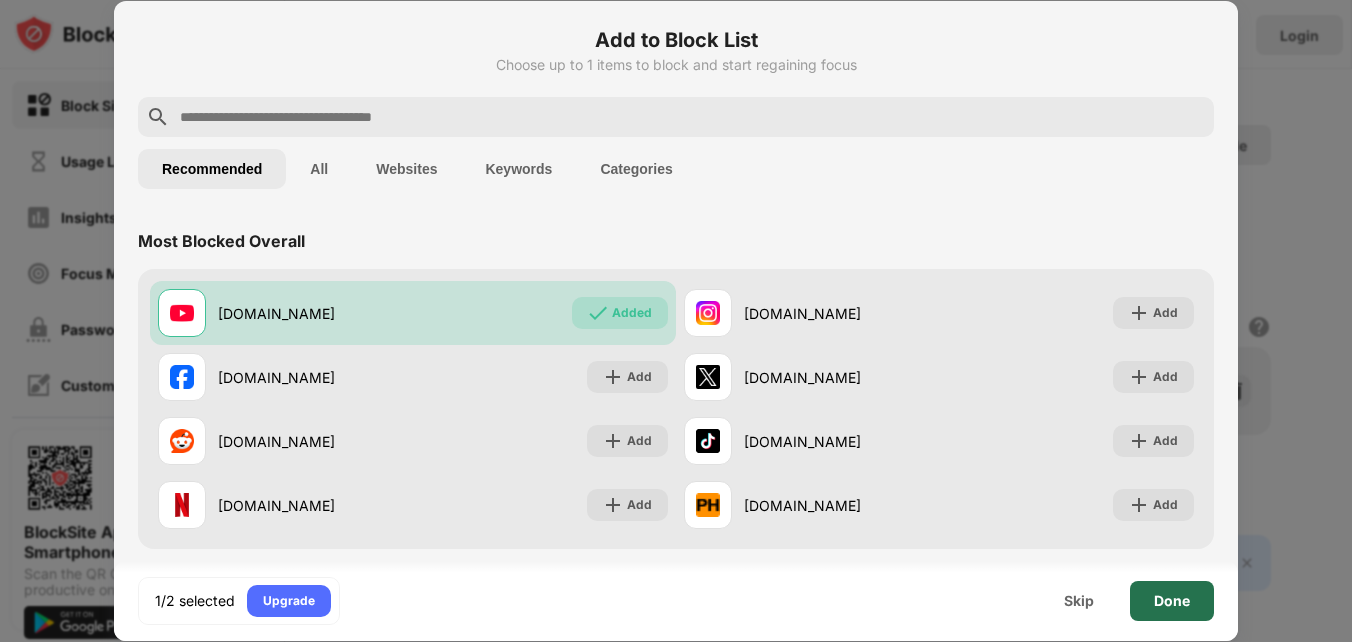 click on "Done" at bounding box center [1172, 601] 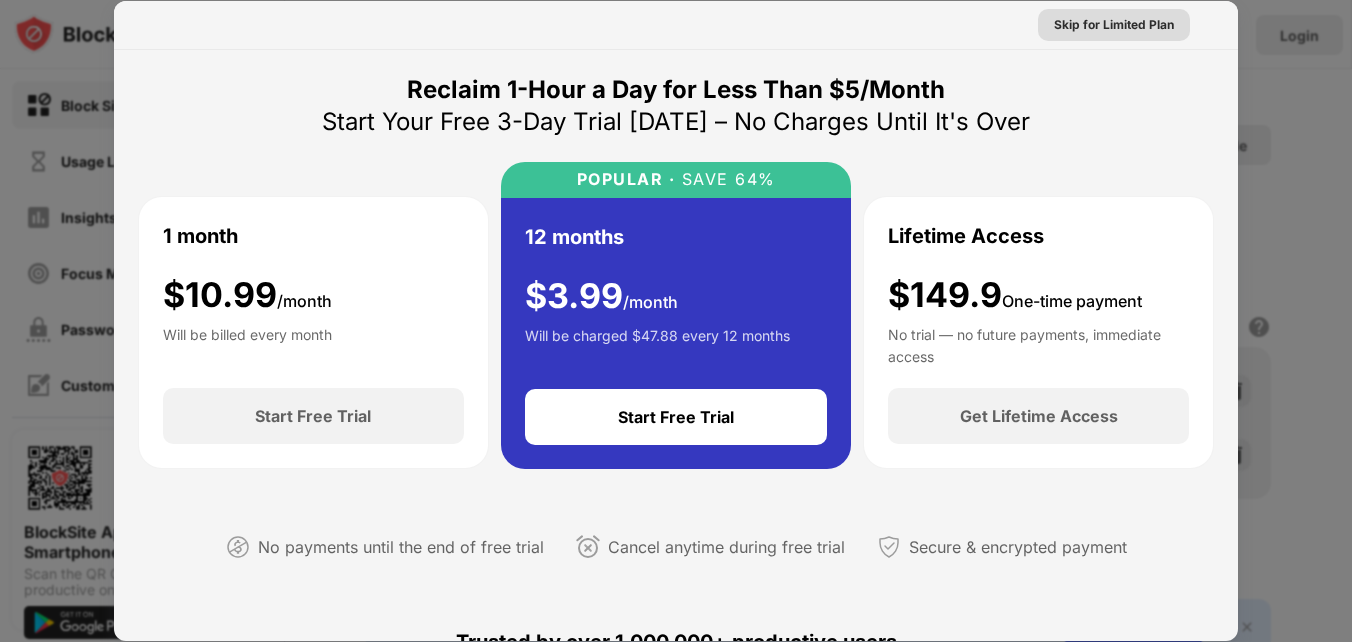 click on "Skip for Limited Plan" at bounding box center [1114, 25] 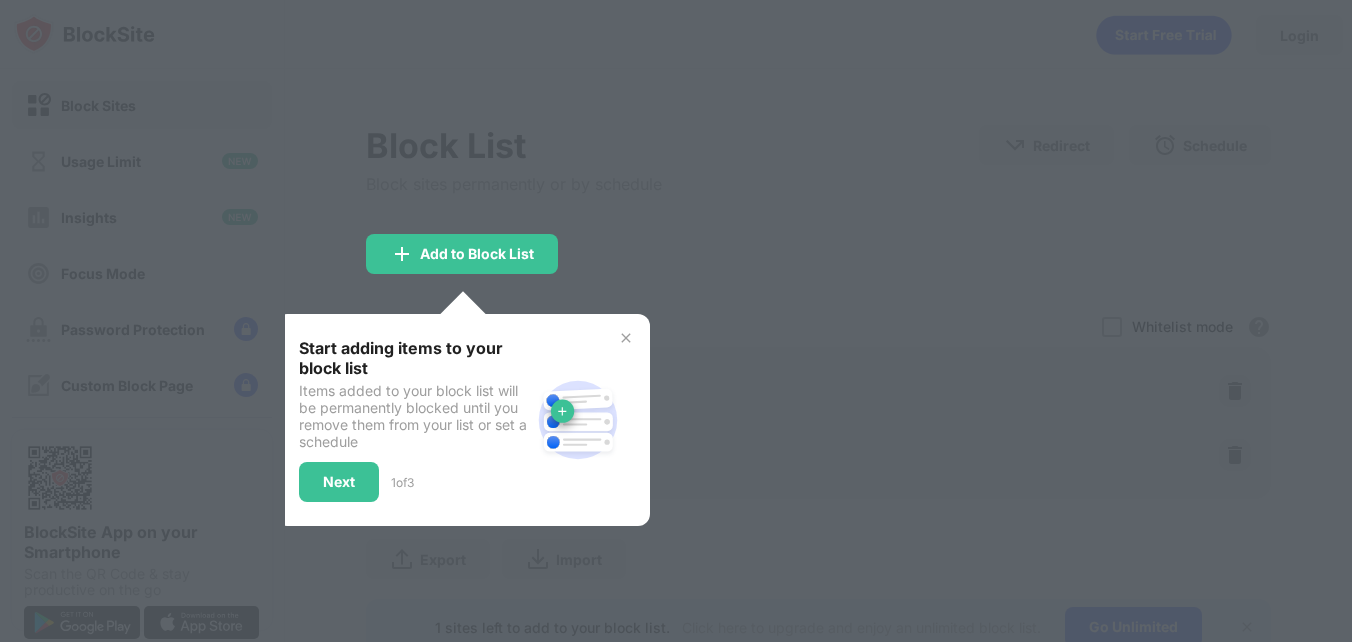 click on "Start adding items to your block list Items added to your block list will be permanently blocked until you remove them from your list or set a schedule Next 1  of  3" at bounding box center [462, 420] 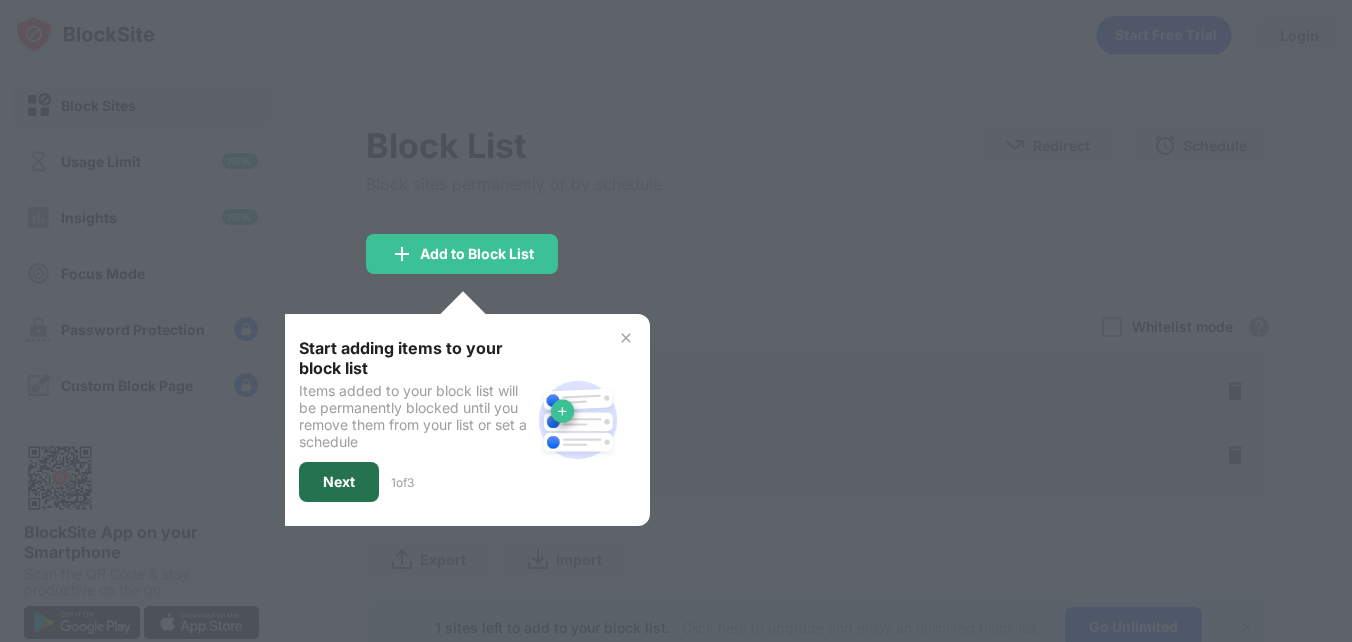 click on "Next" at bounding box center [339, 482] 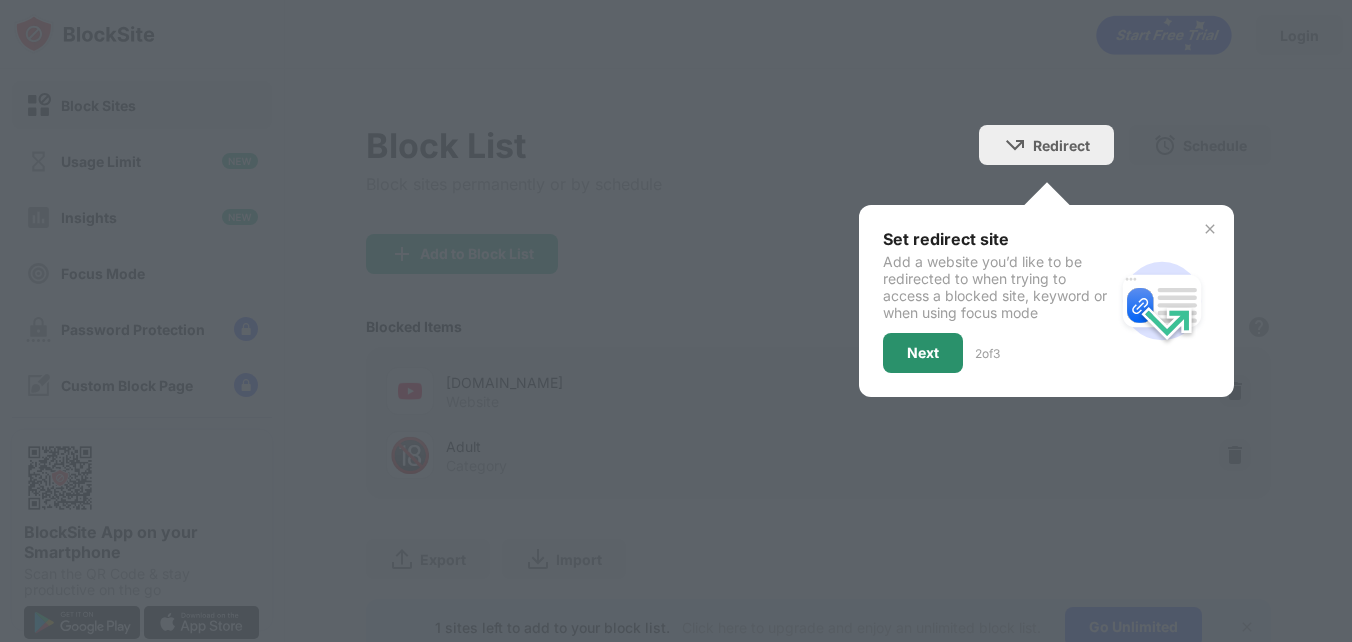 click on "Next" at bounding box center [923, 353] 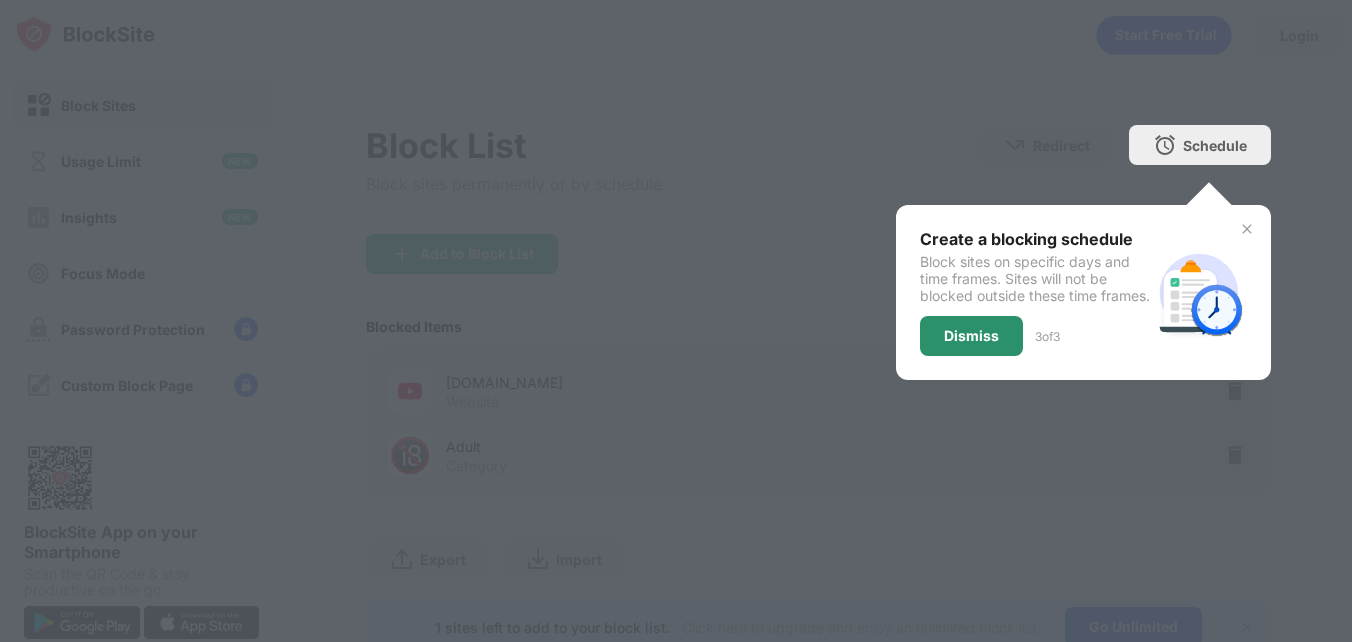 click on "Dismiss" at bounding box center (971, 336) 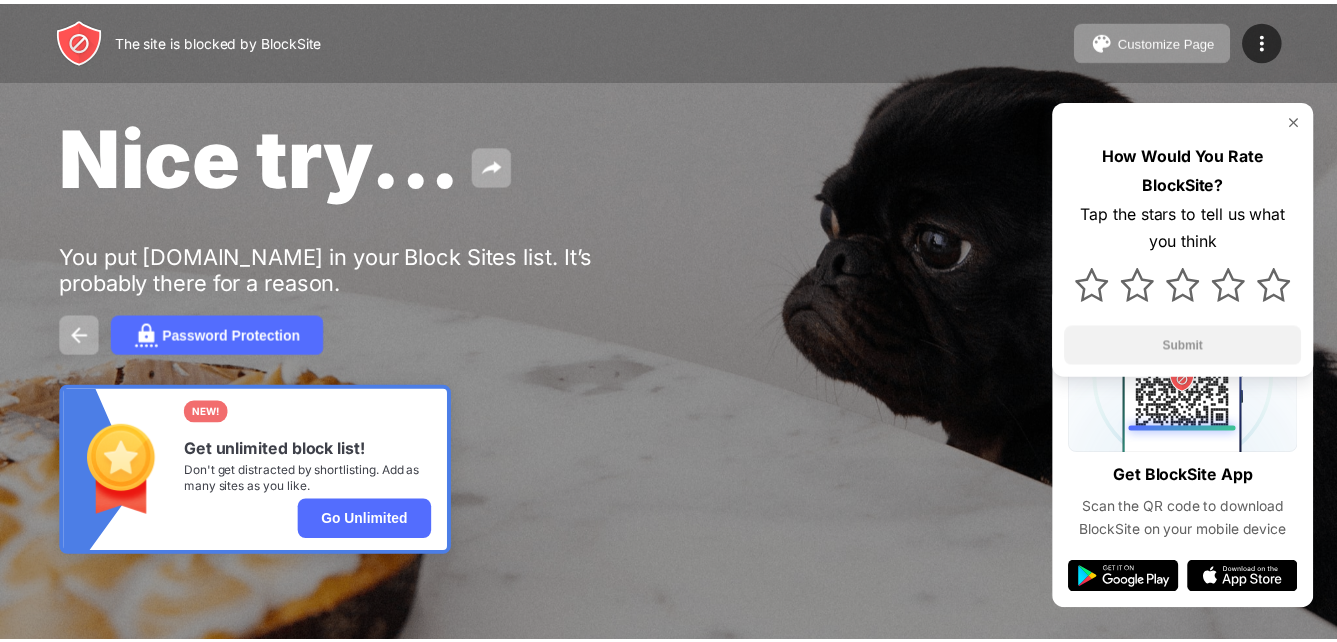 scroll, scrollTop: 0, scrollLeft: 0, axis: both 